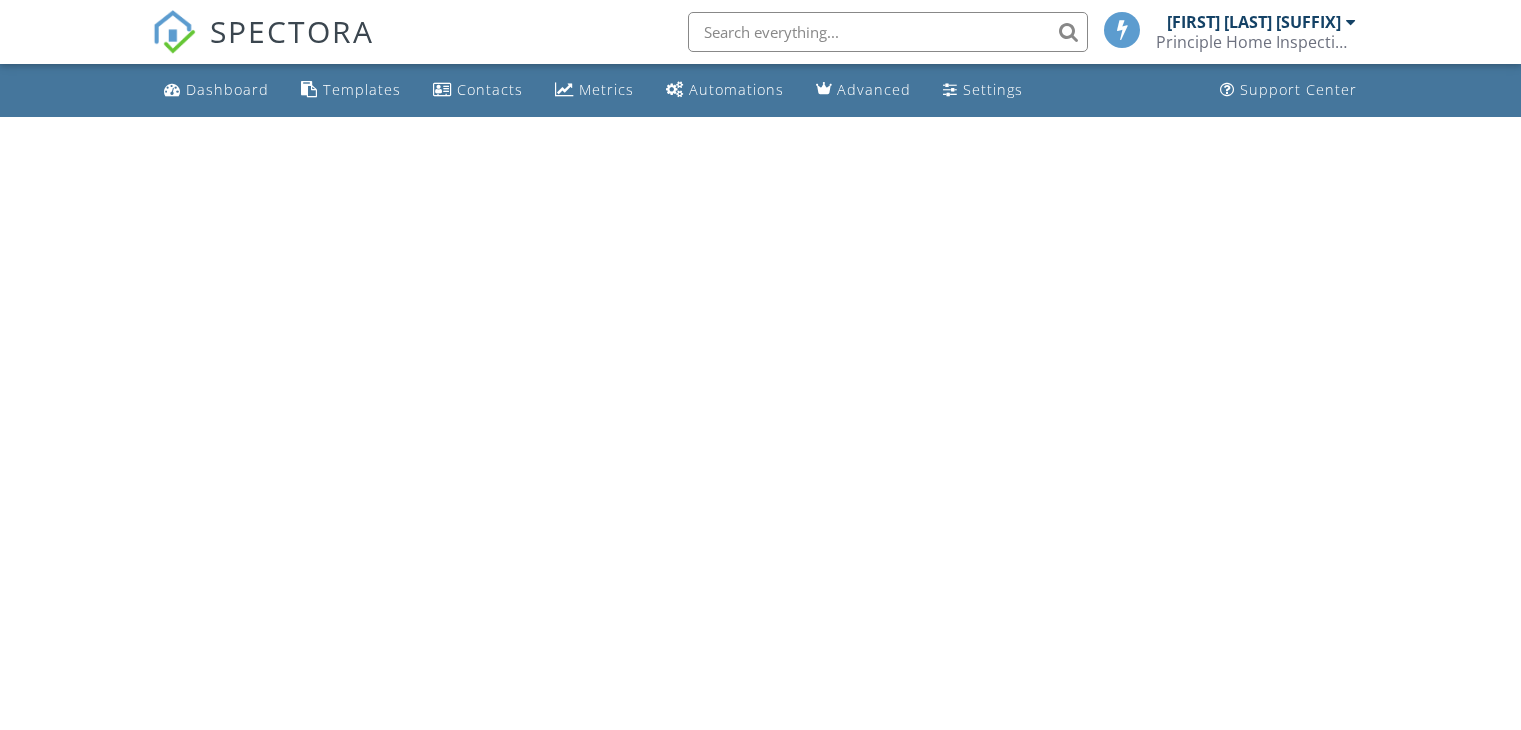 scroll, scrollTop: 0, scrollLeft: 0, axis: both 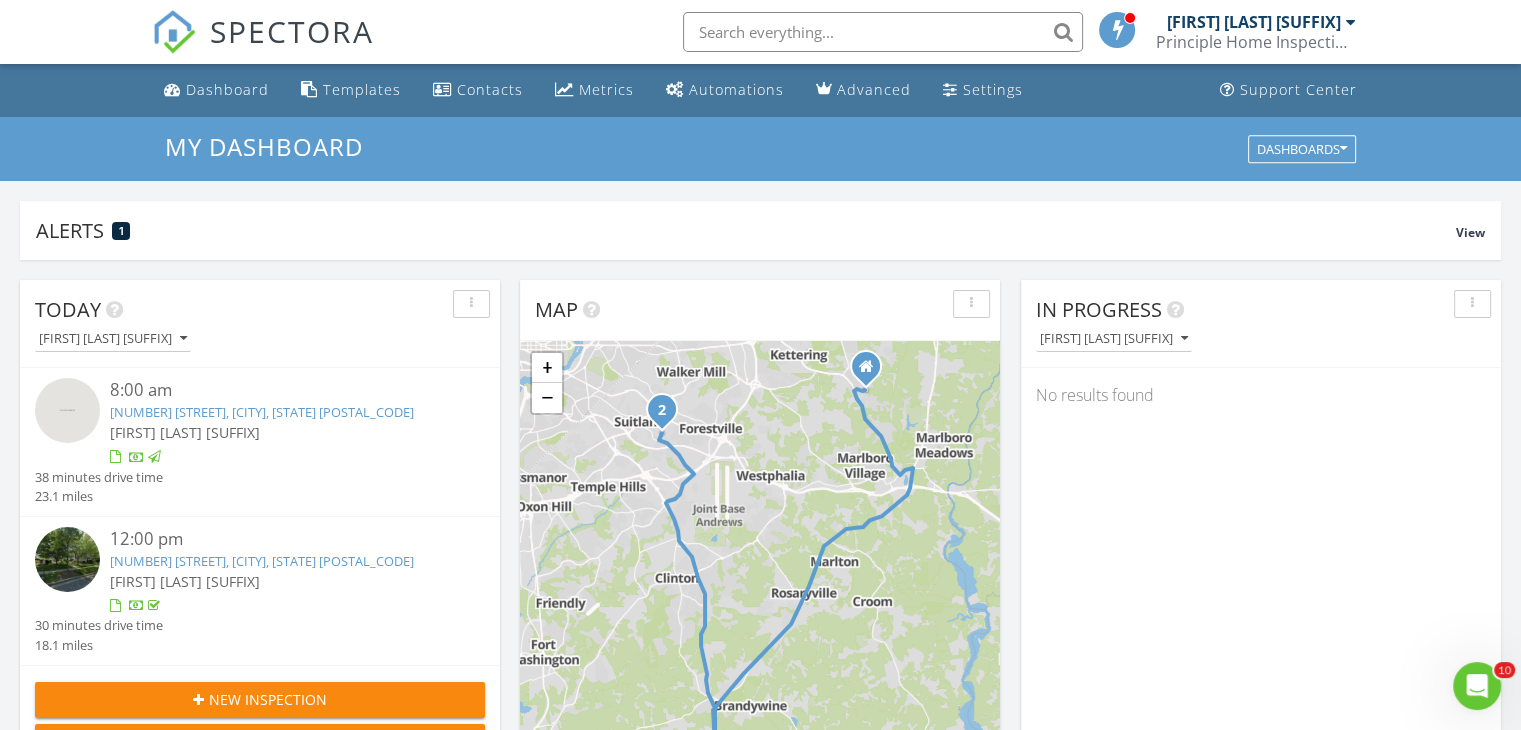 click at bounding box center [883, 32] 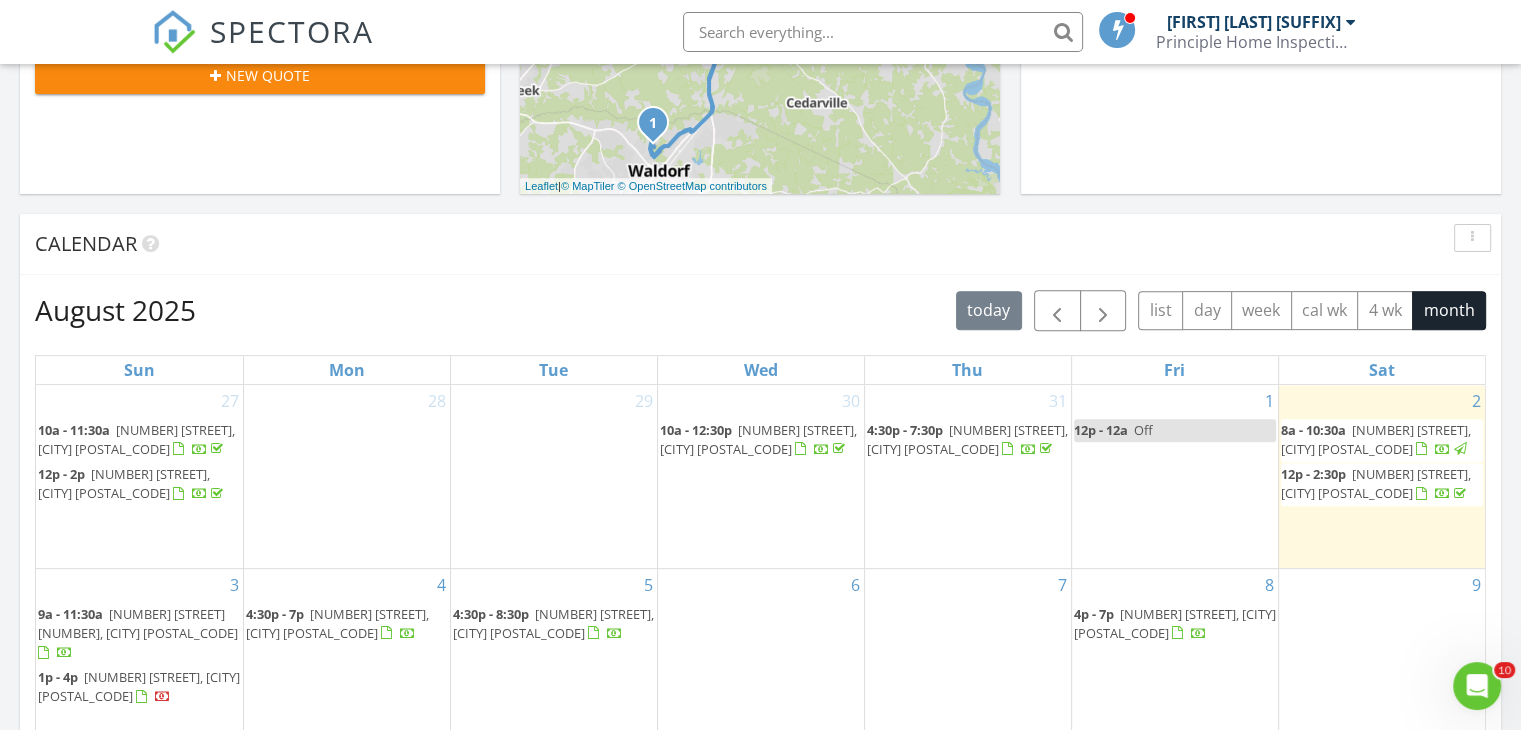 scroll, scrollTop: 700, scrollLeft: 0, axis: vertical 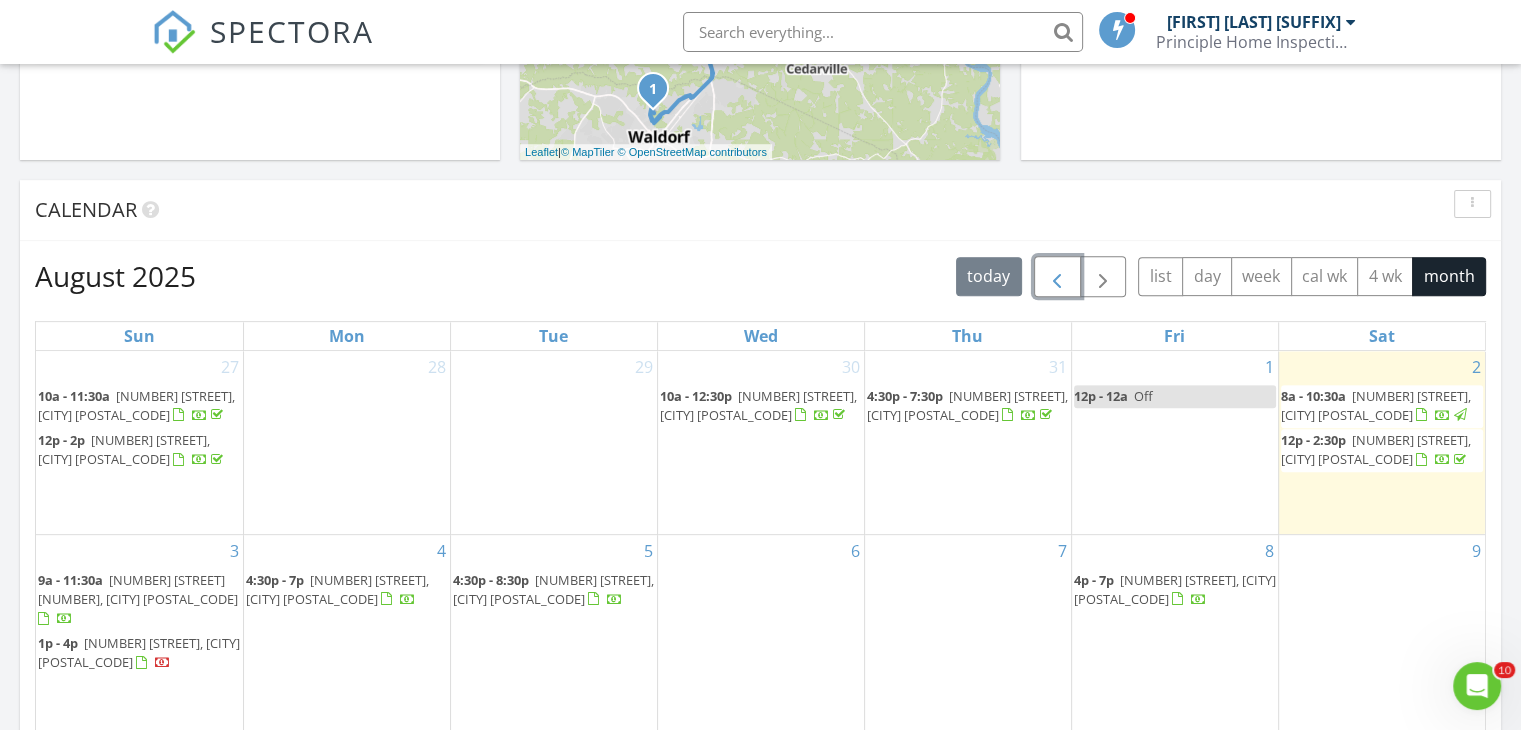 click at bounding box center [1057, 277] 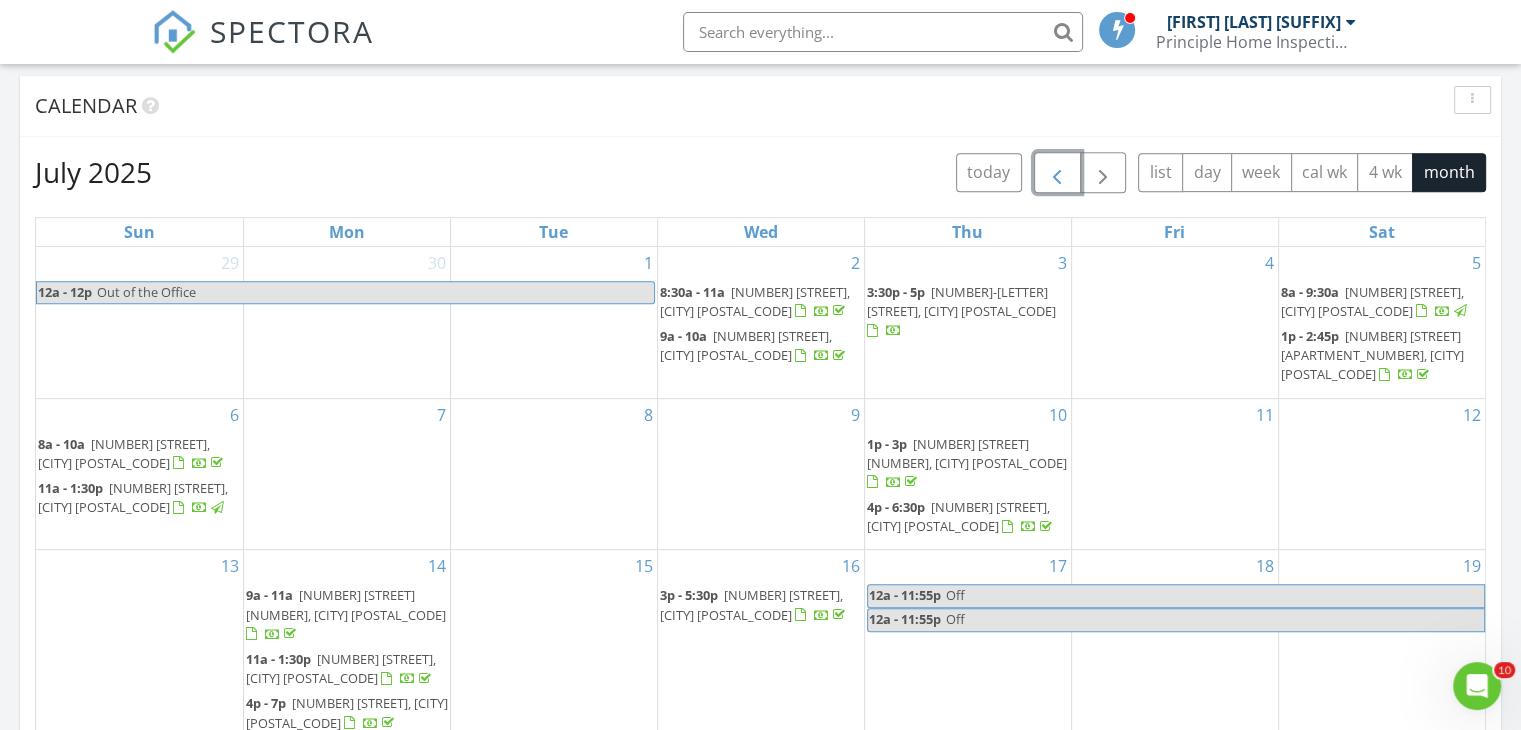 scroll, scrollTop: 600, scrollLeft: 0, axis: vertical 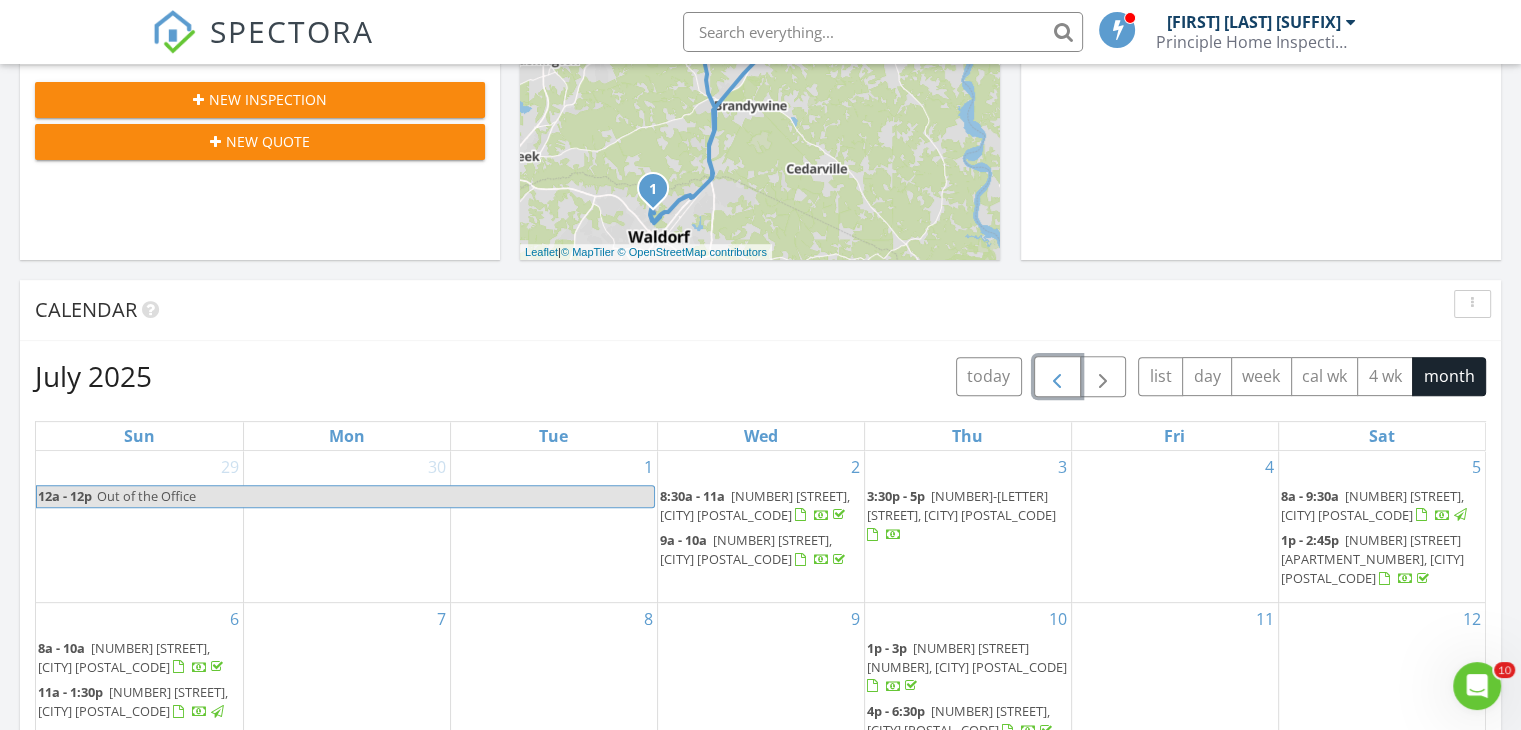 click at bounding box center (1057, 376) 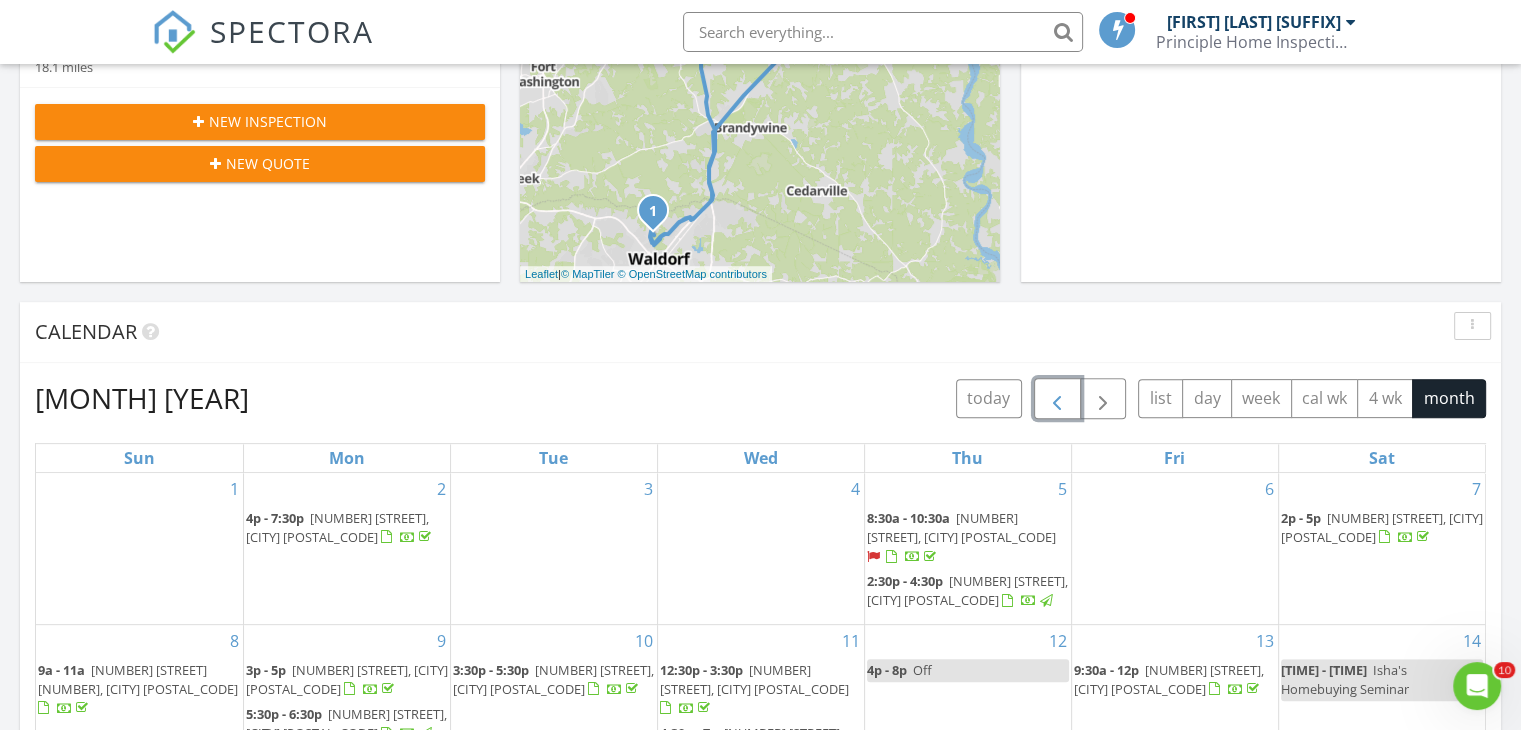 scroll, scrollTop: 300, scrollLeft: 0, axis: vertical 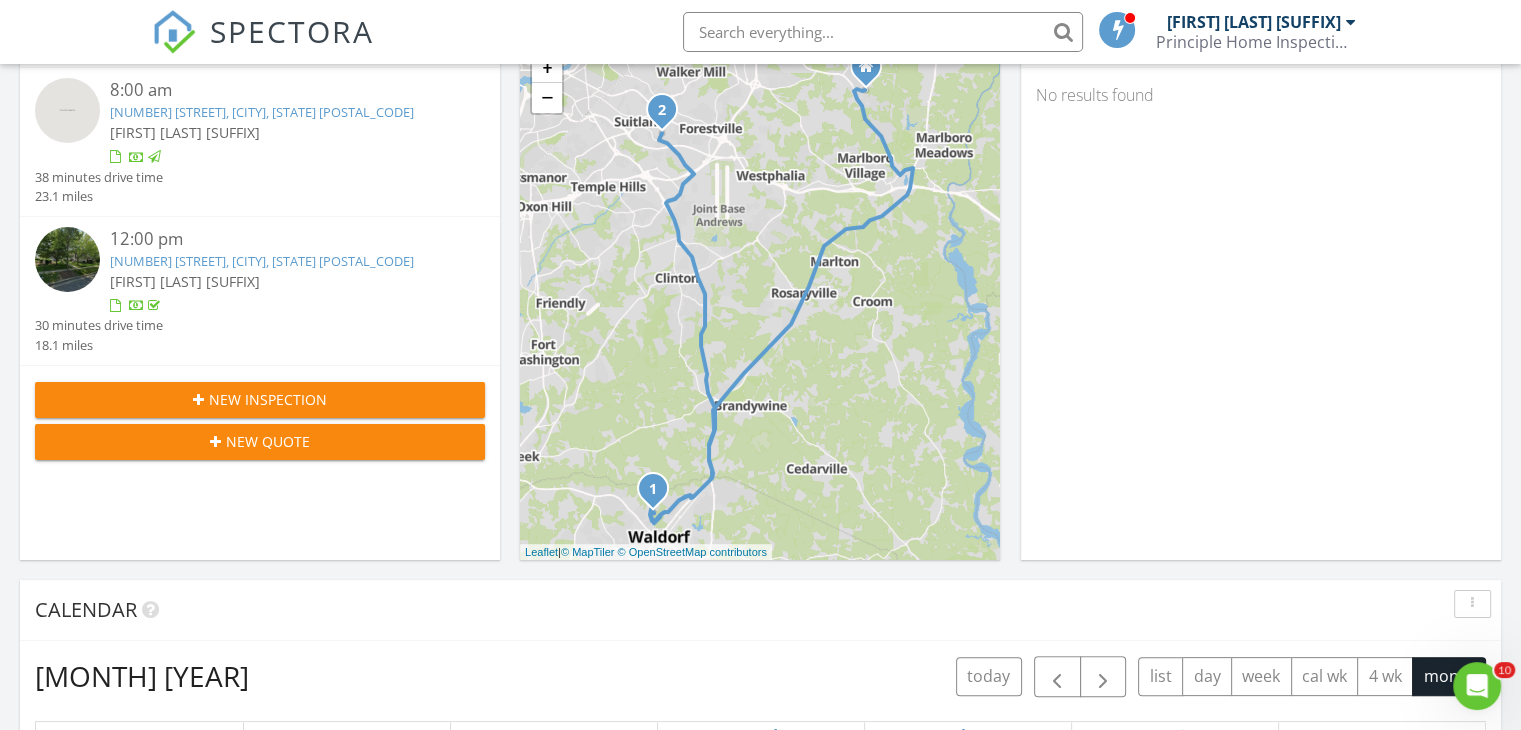 click at bounding box center (883, 32) 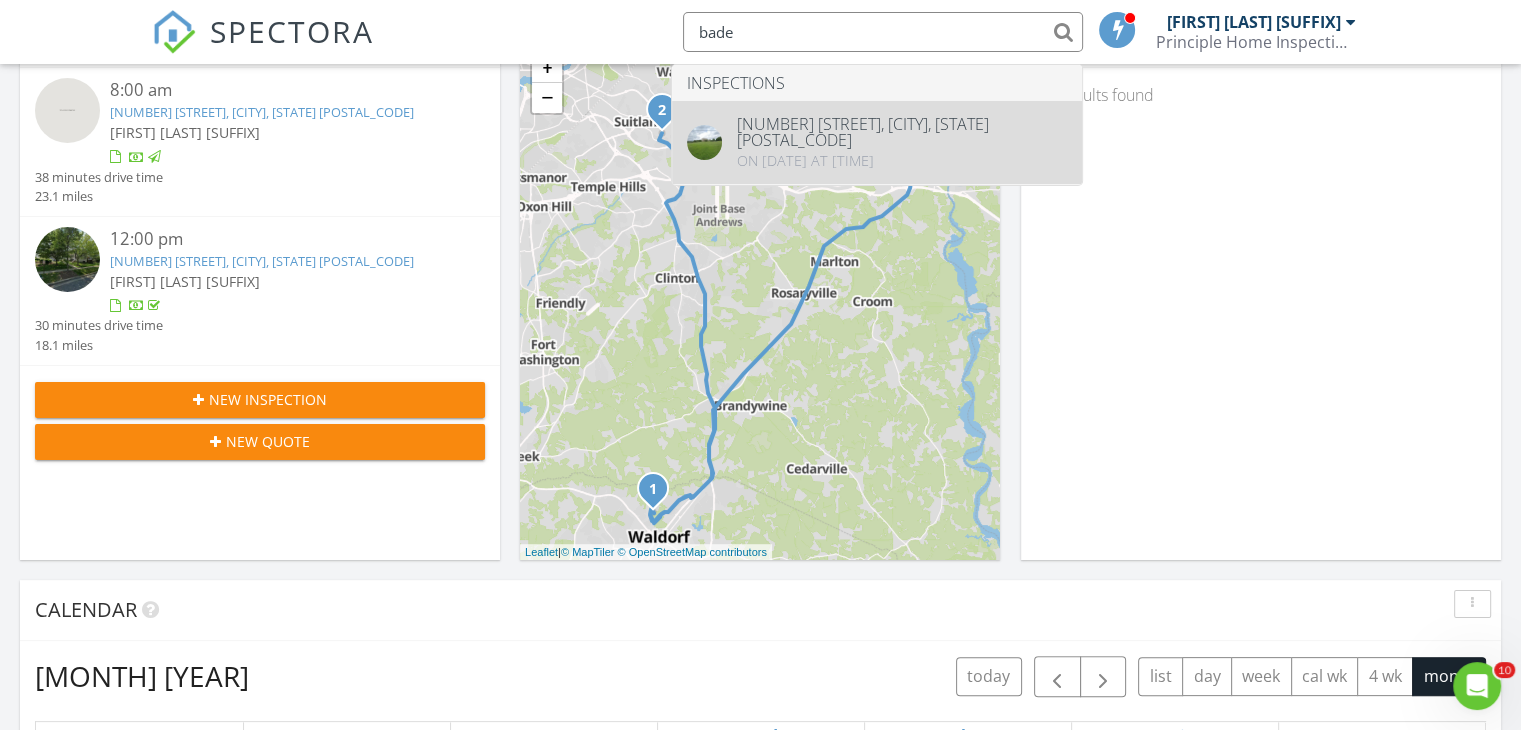 type on "baden" 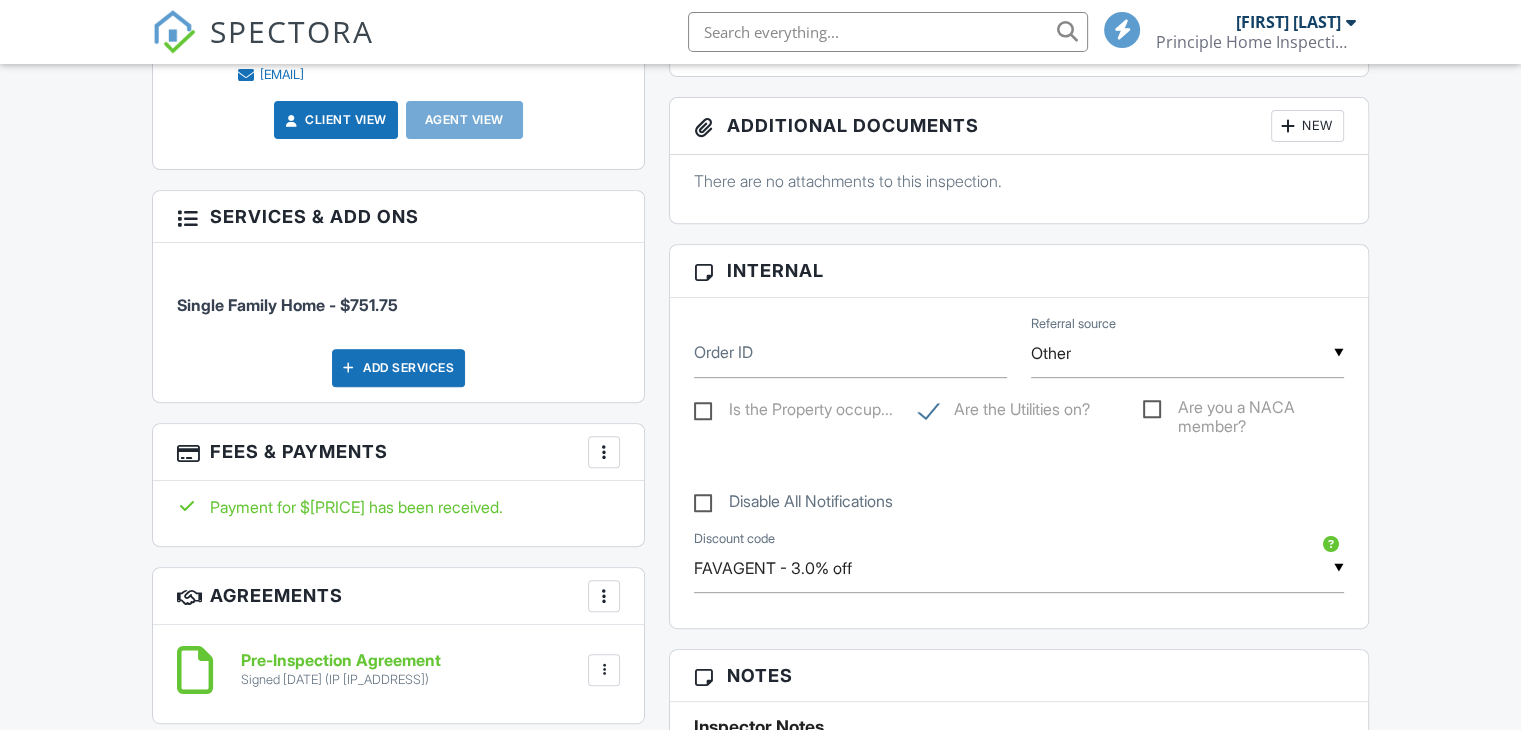 scroll, scrollTop: 612, scrollLeft: 0, axis: vertical 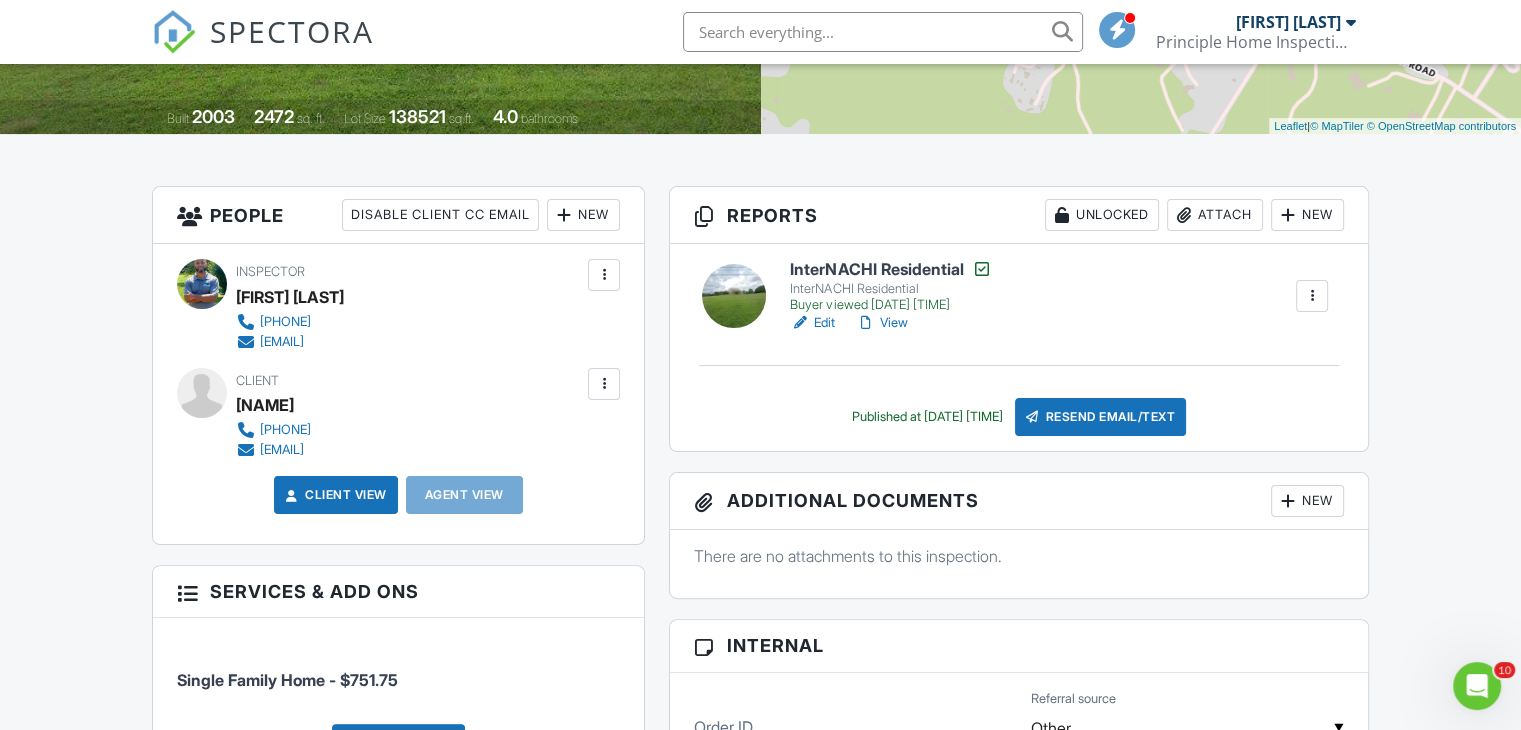 click on "InterNACHI Residential" at bounding box center (890, 269) 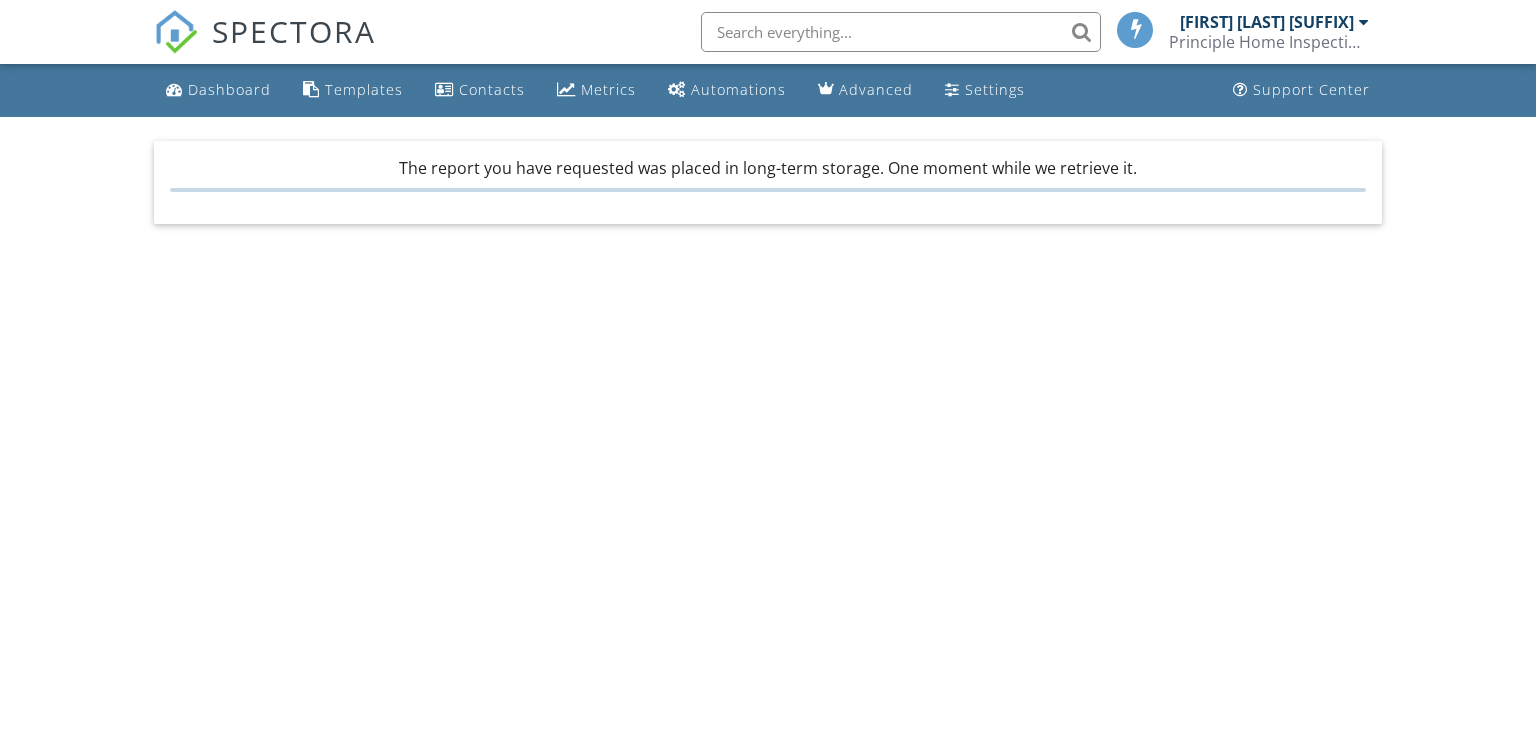 scroll, scrollTop: 0, scrollLeft: 0, axis: both 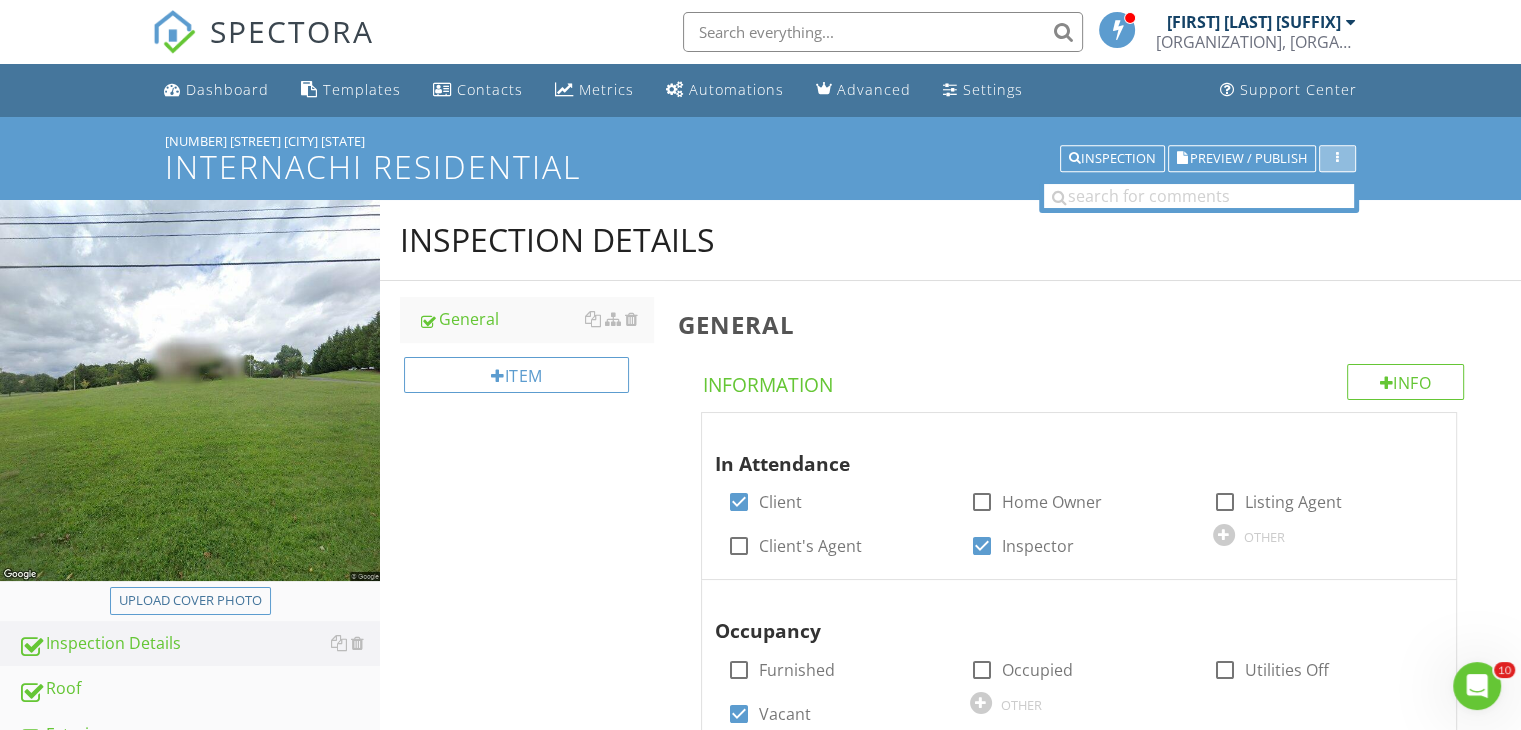 click at bounding box center (1337, 159) 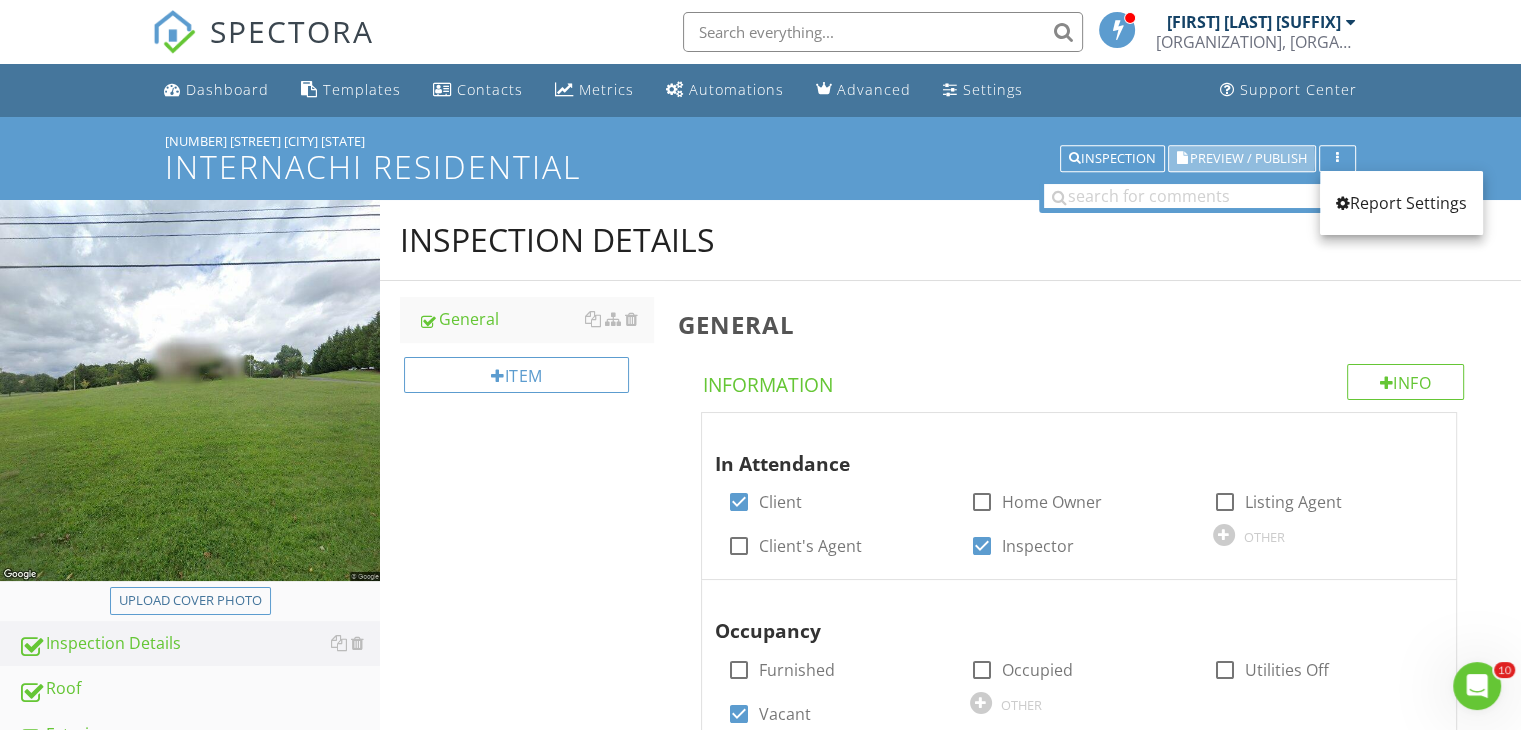 click on "Preview / Publish" at bounding box center [1248, 158] 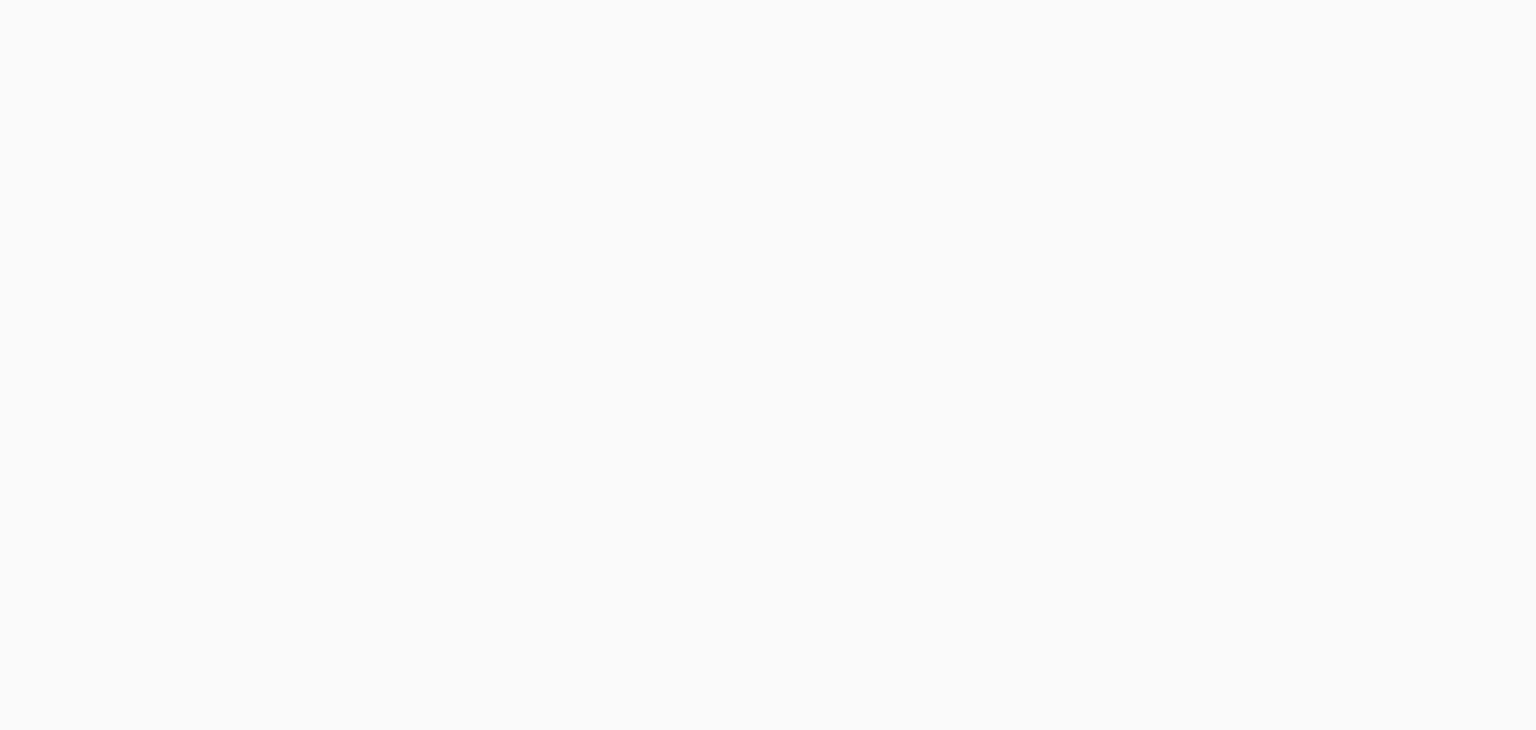 scroll, scrollTop: 0, scrollLeft: 0, axis: both 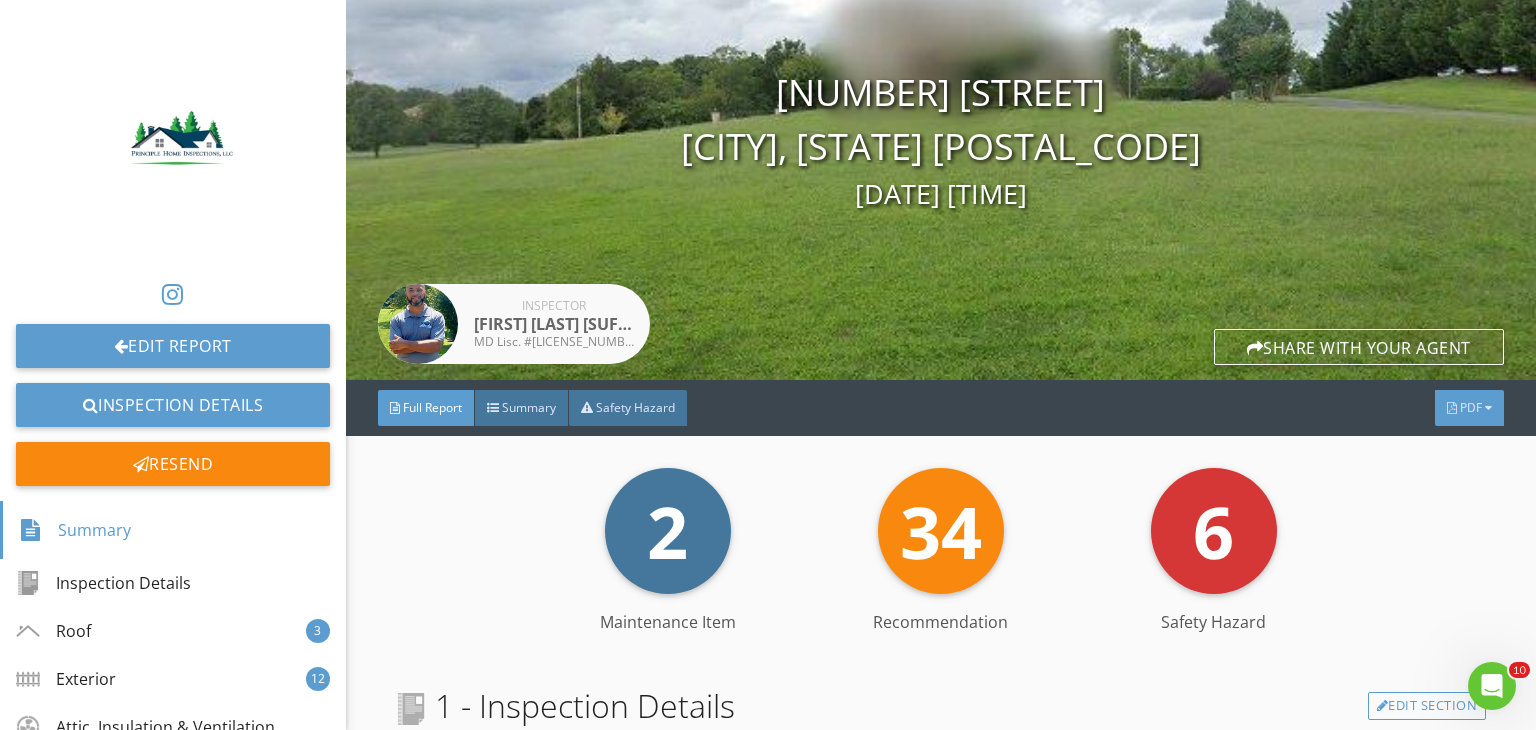 click on "PDF" at bounding box center [1471, 407] 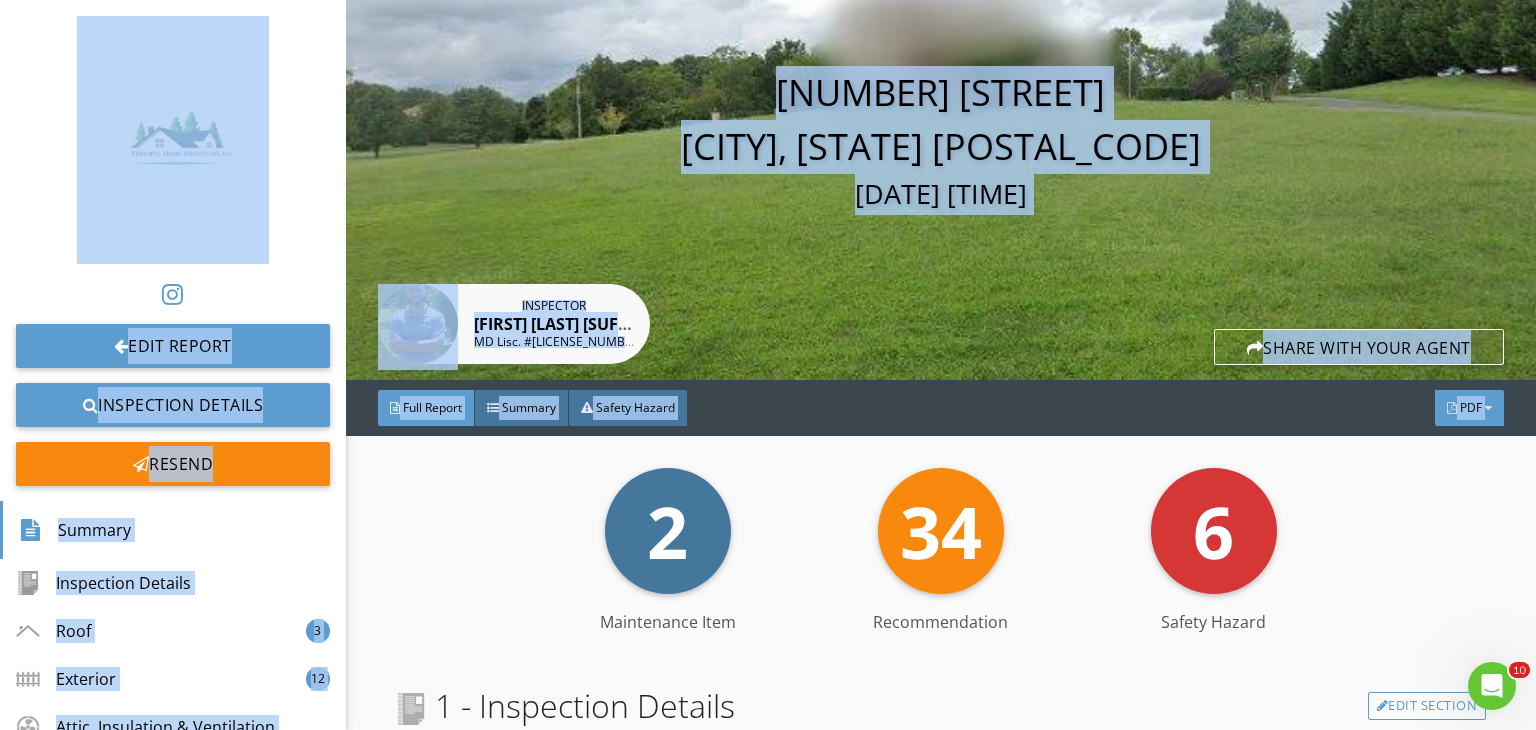 click at bounding box center [1488, 408] 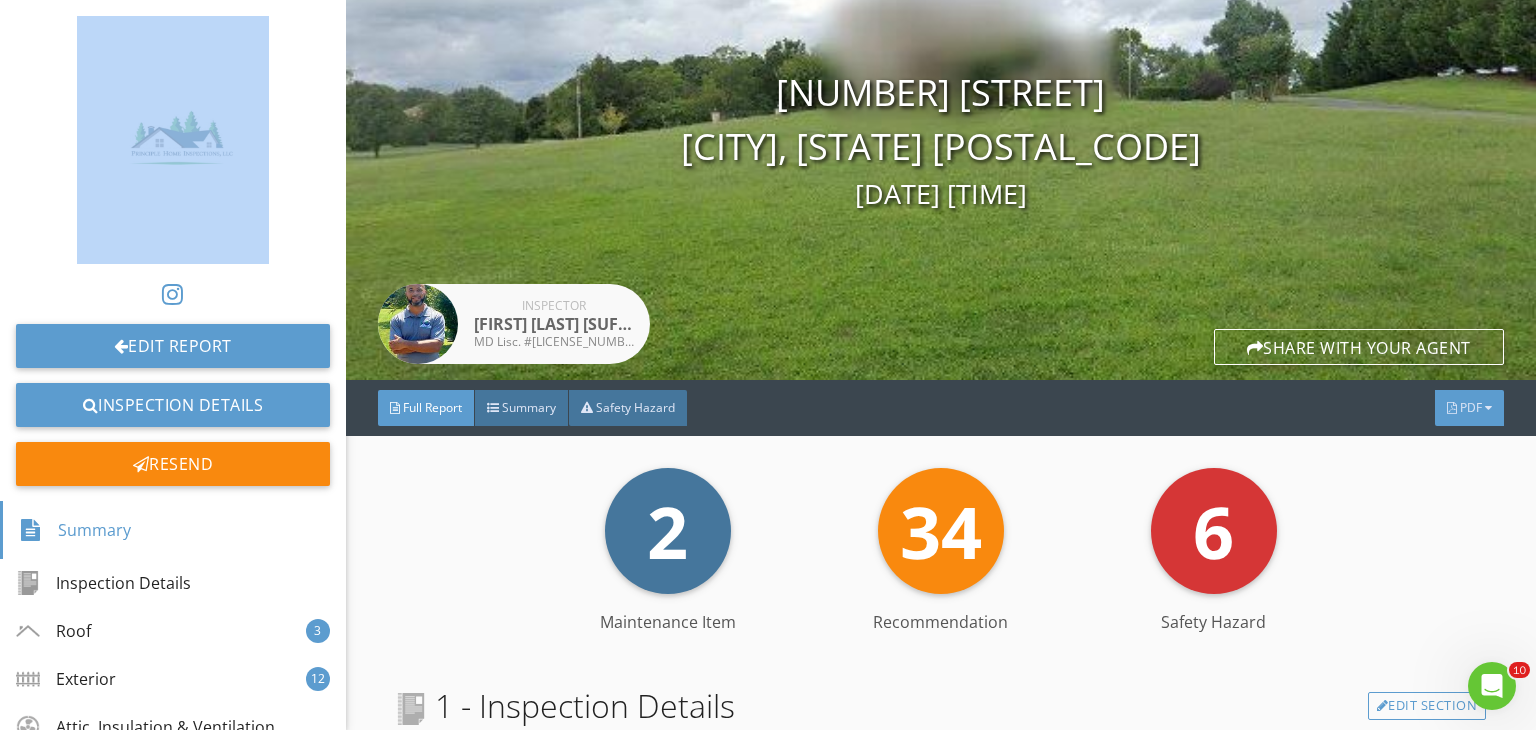 click on "Summary
Full Report
Refresh PDFs" at bounding box center (0, 0) 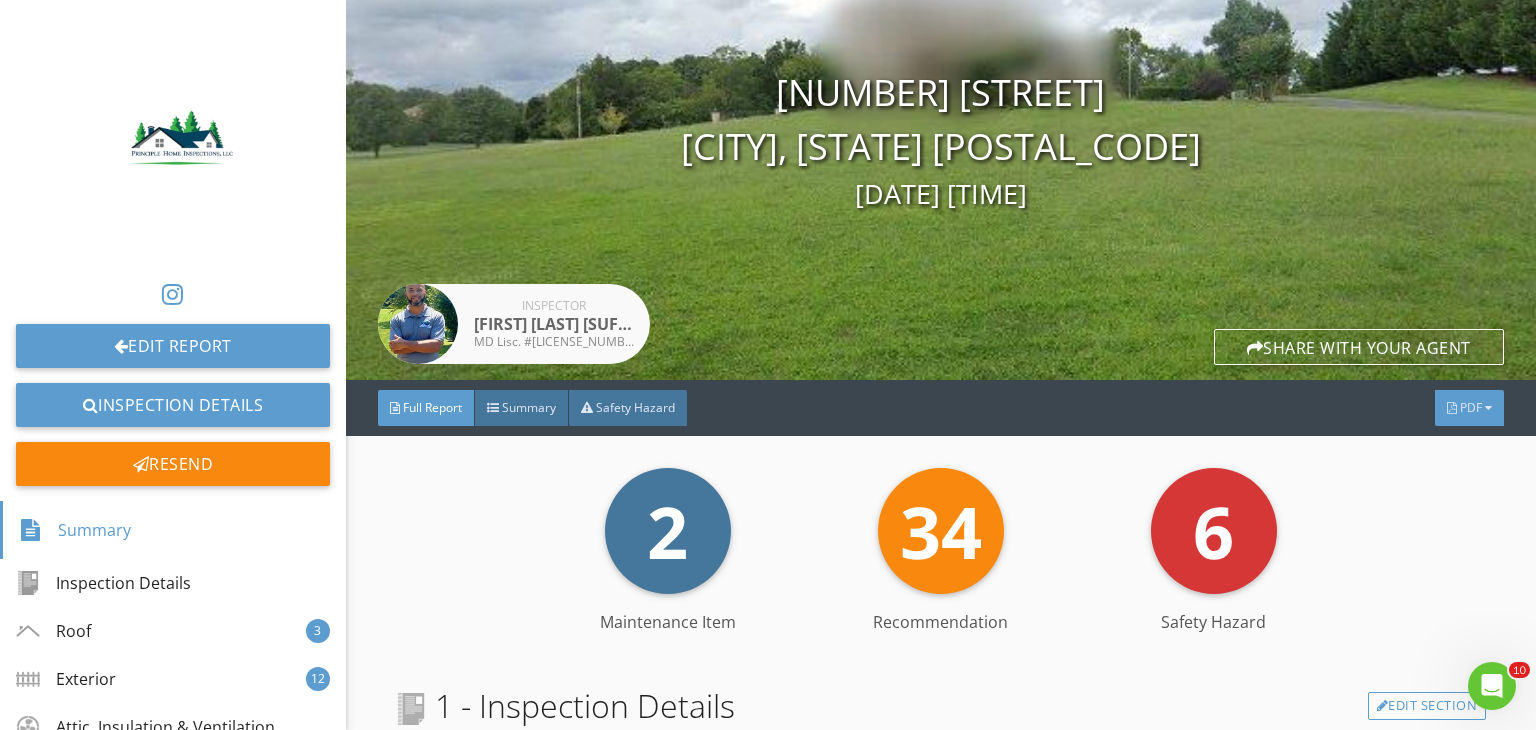click at bounding box center [1488, 408] 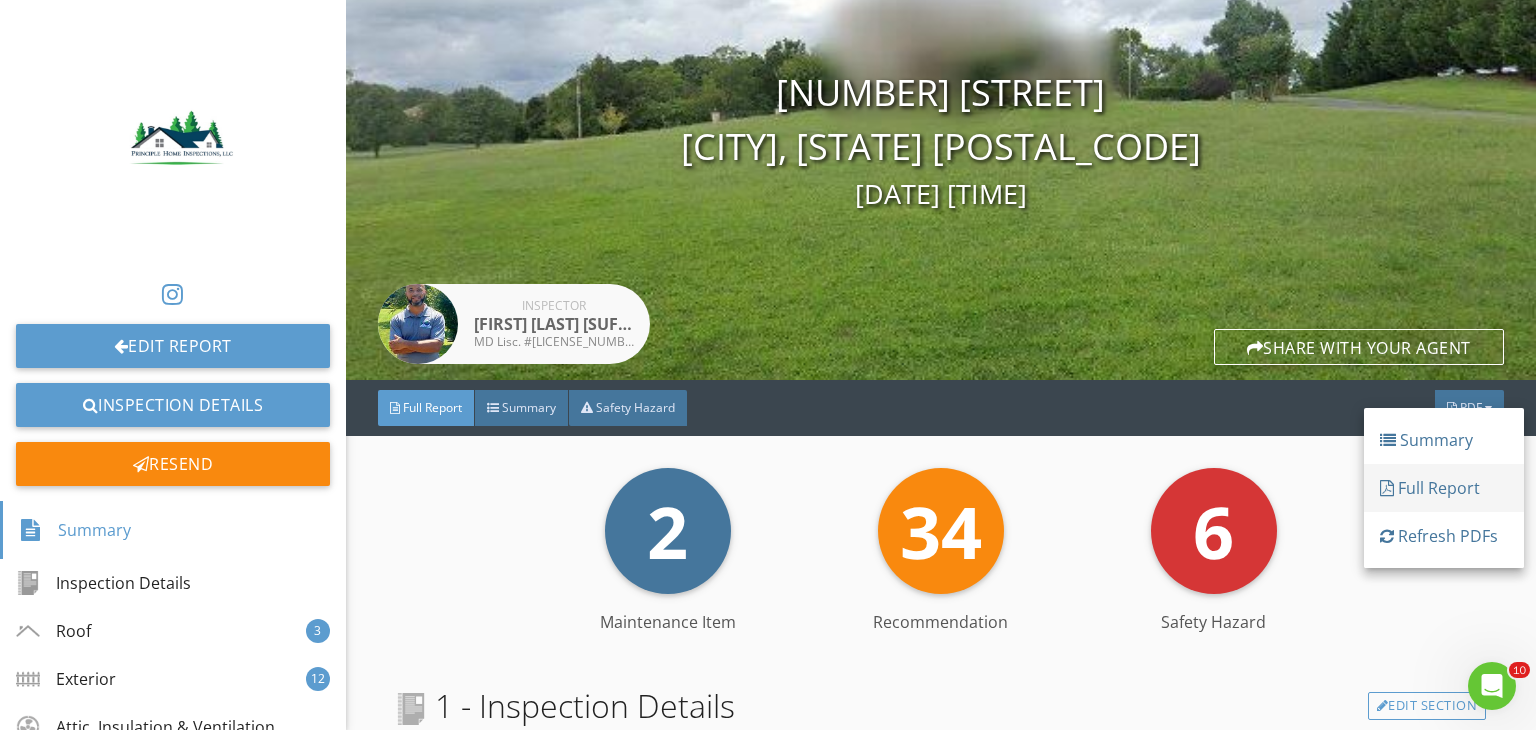 click on "Full Report" at bounding box center [1444, 488] 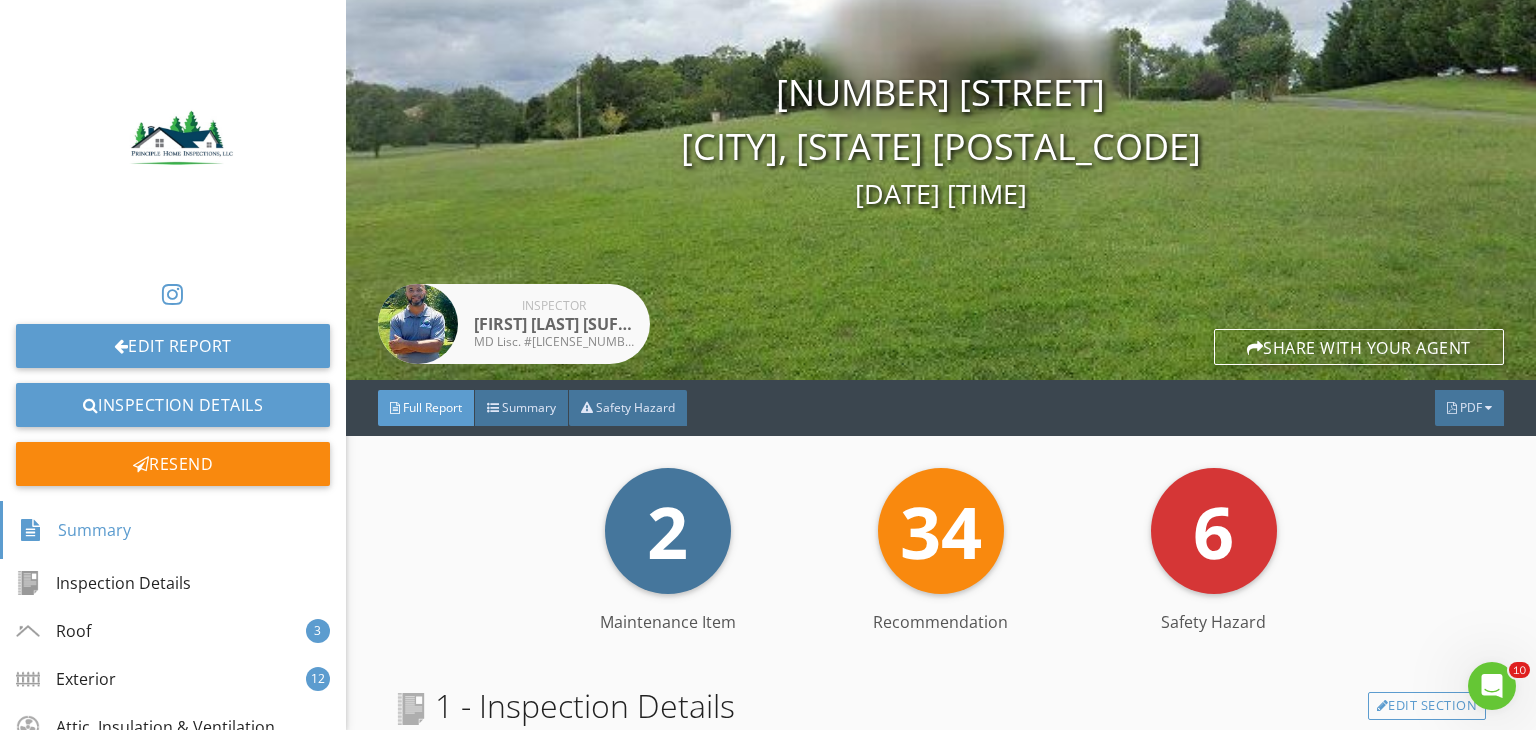 click at bounding box center (173, 140) 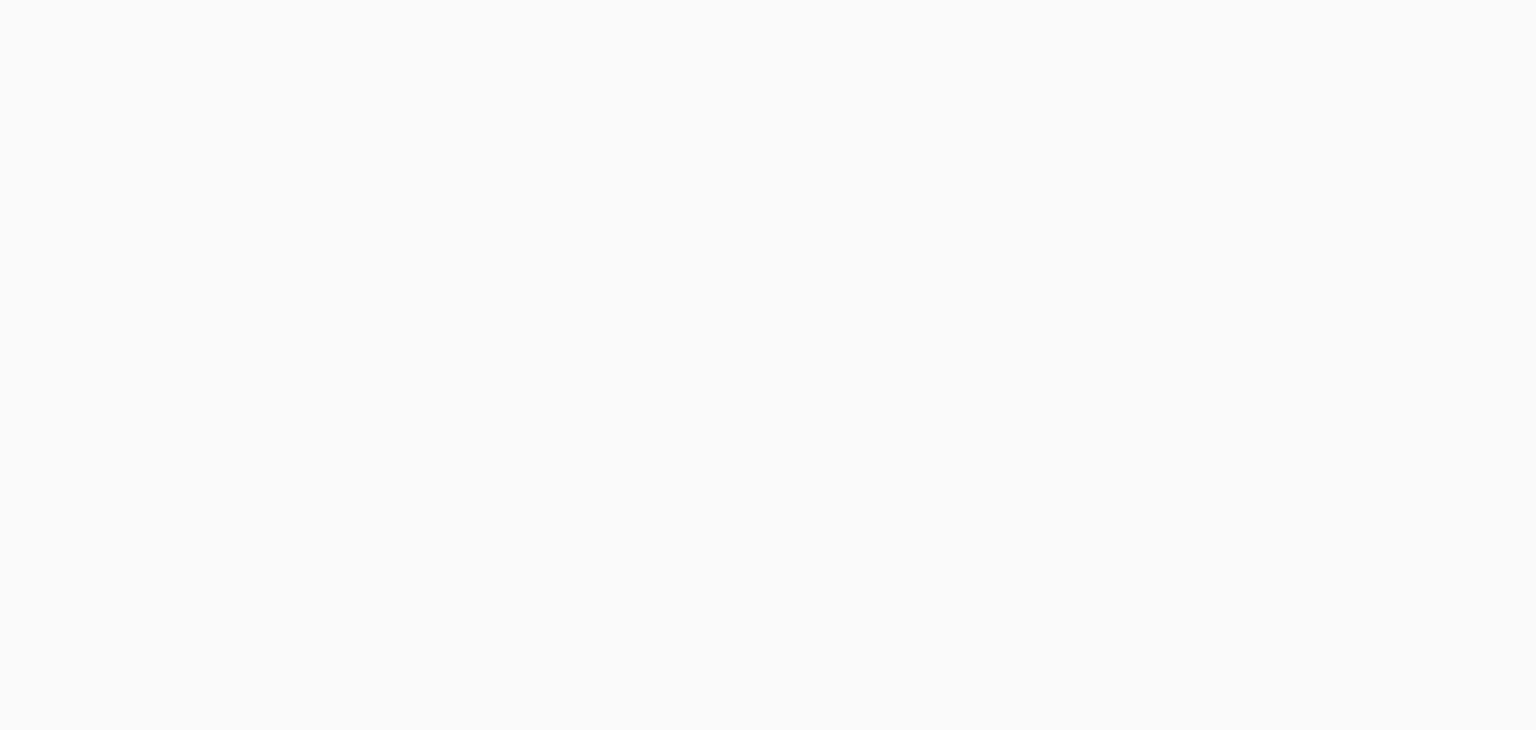 scroll, scrollTop: 0, scrollLeft: 0, axis: both 